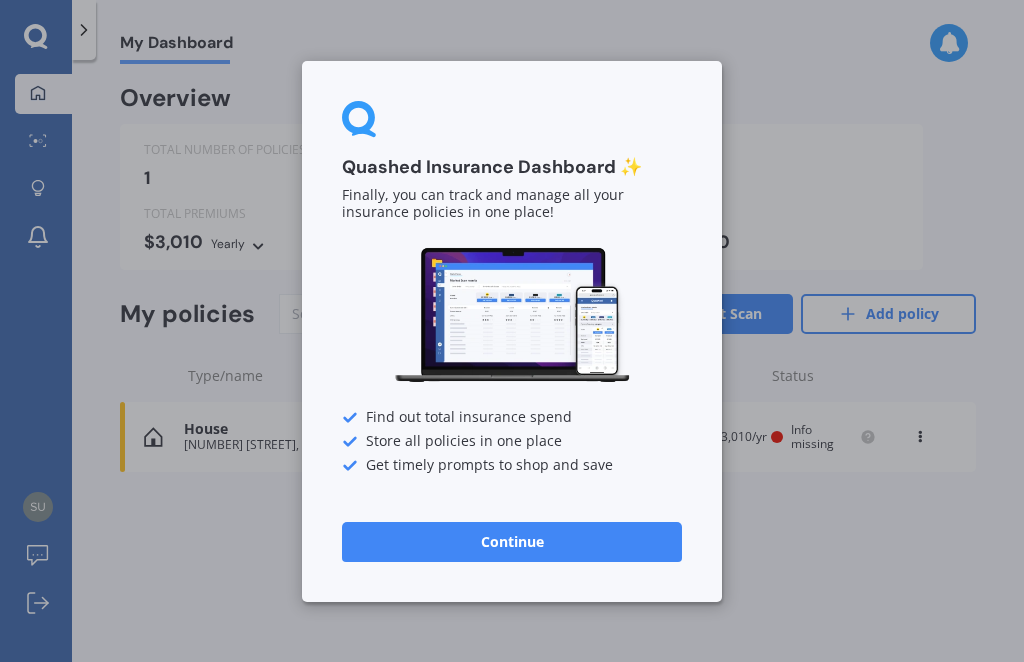 scroll, scrollTop: 0, scrollLeft: 0, axis: both 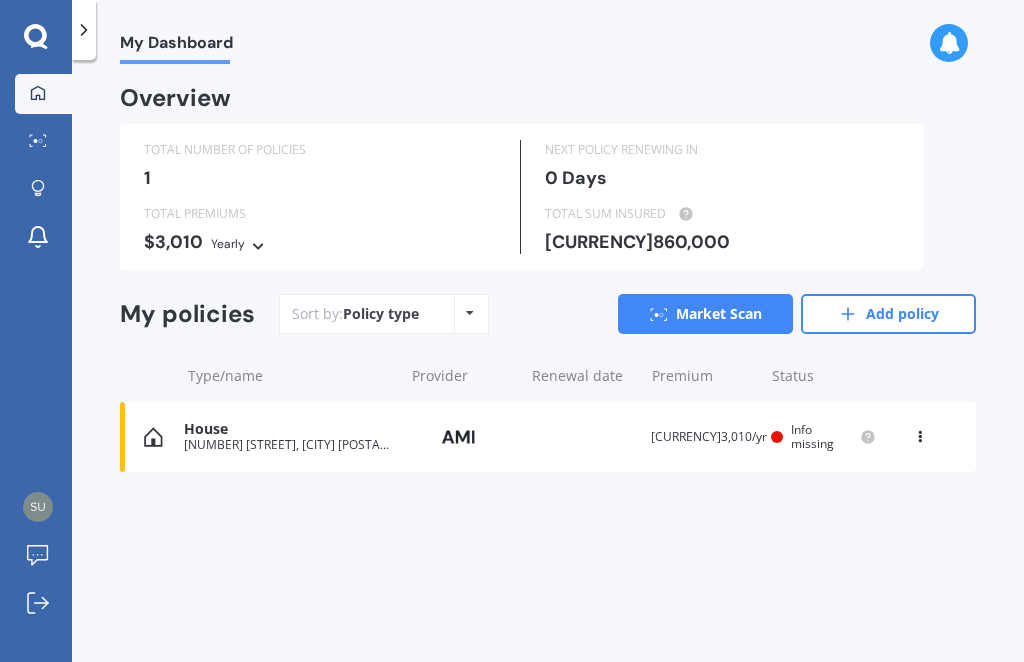 click at bounding box center [36, 37] 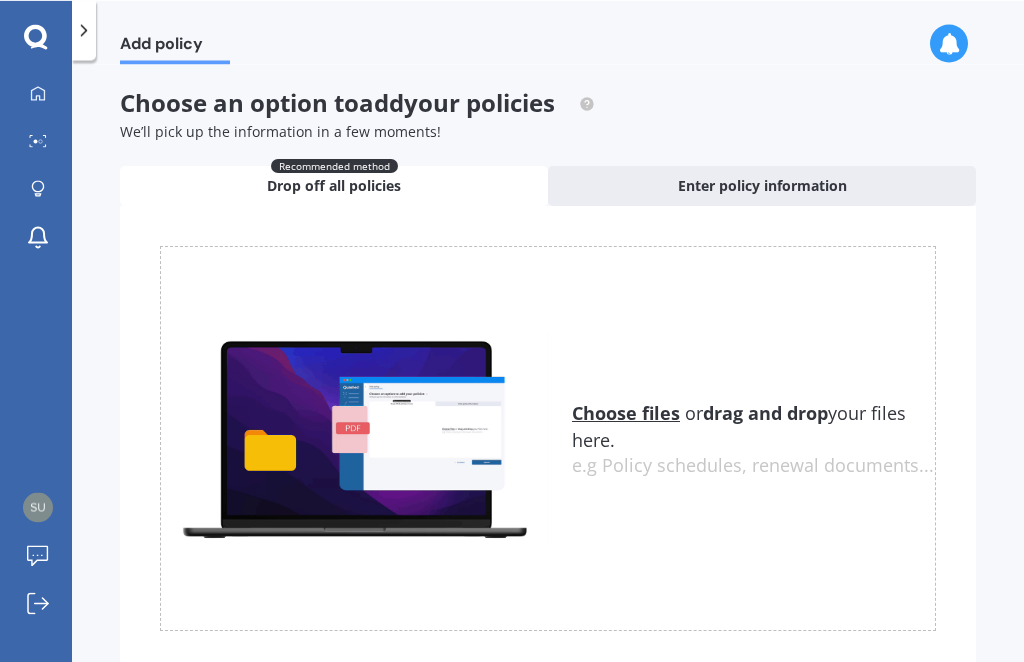 scroll, scrollTop: 0, scrollLeft: 0, axis: both 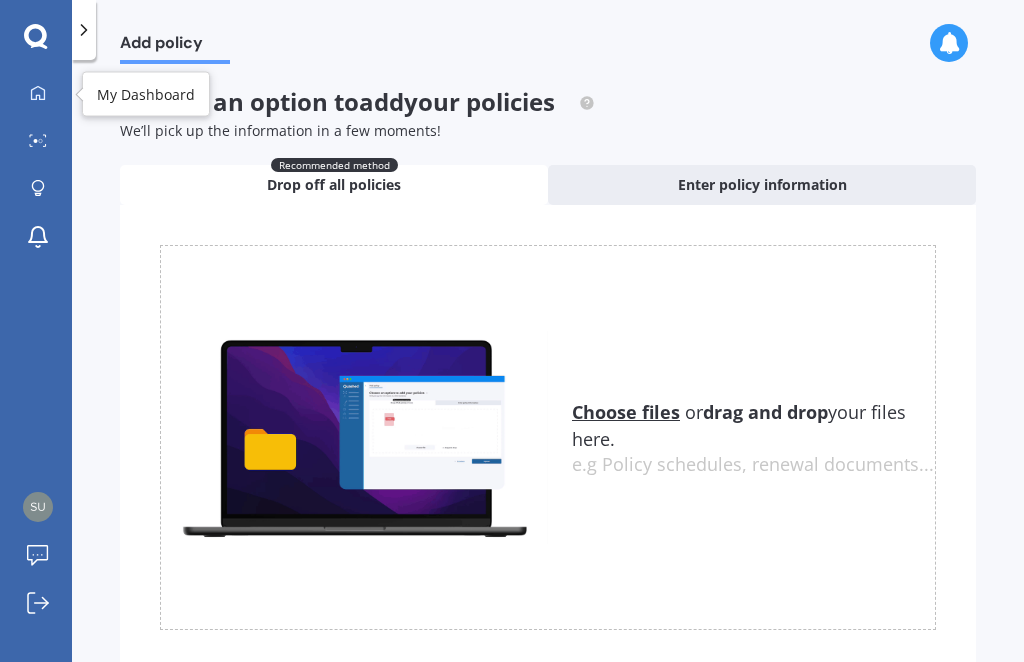 click at bounding box center [38, 93] 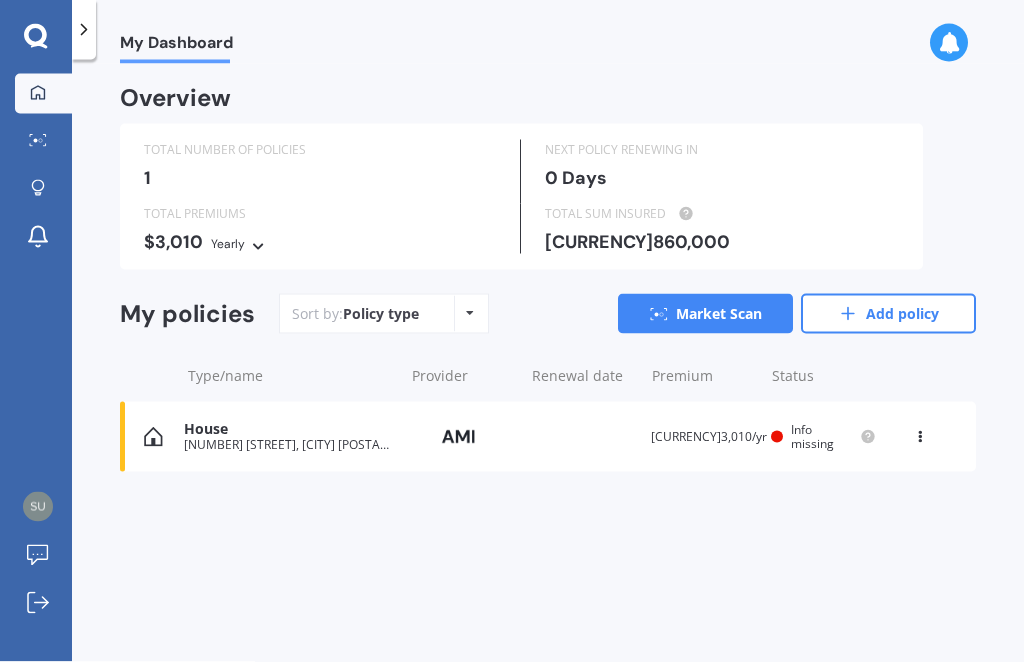 scroll, scrollTop: 0, scrollLeft: 0, axis: both 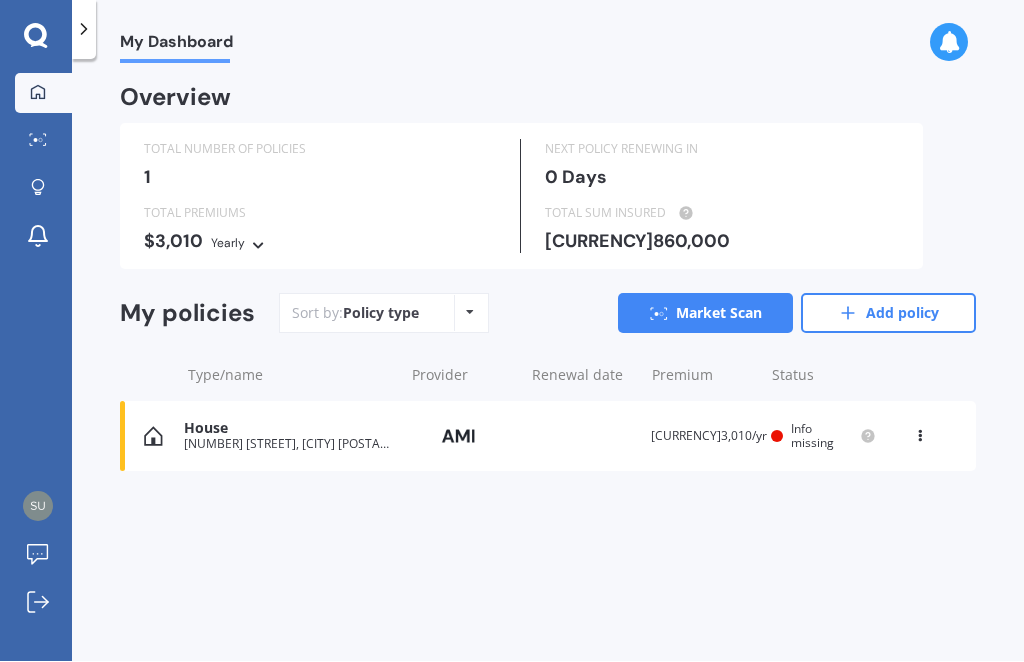 click at bounding box center [38, 555] 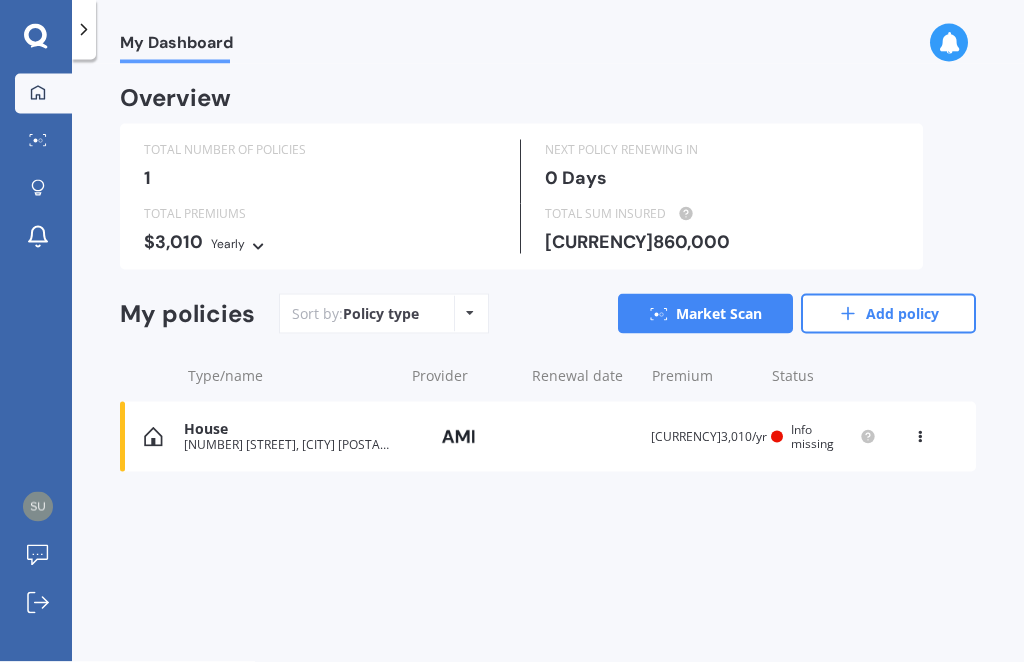 scroll, scrollTop: 0, scrollLeft: 0, axis: both 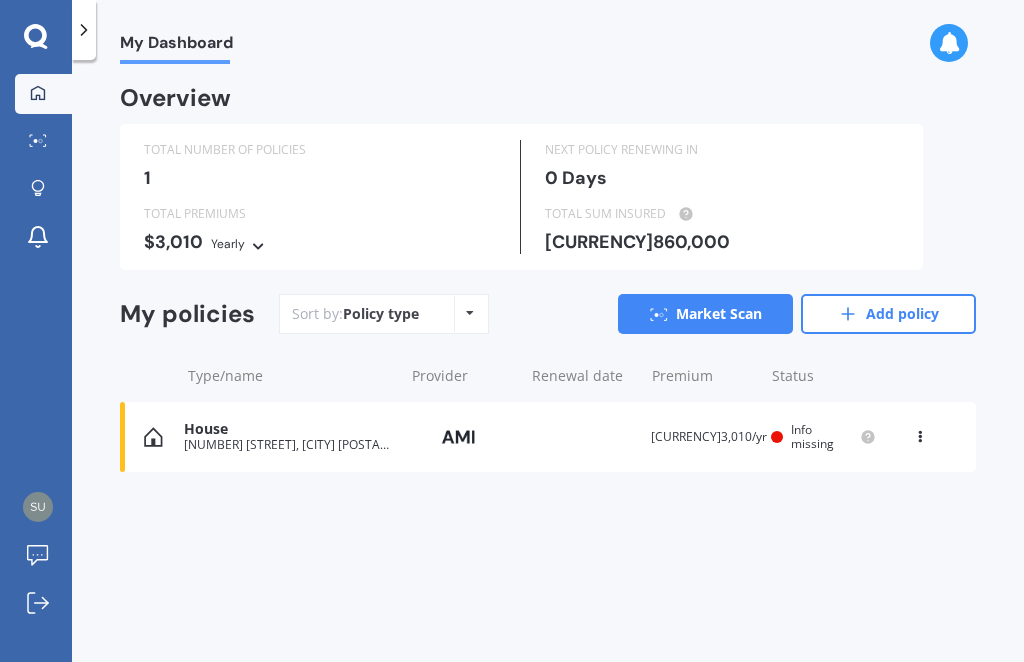 click at bounding box center (949, 43) 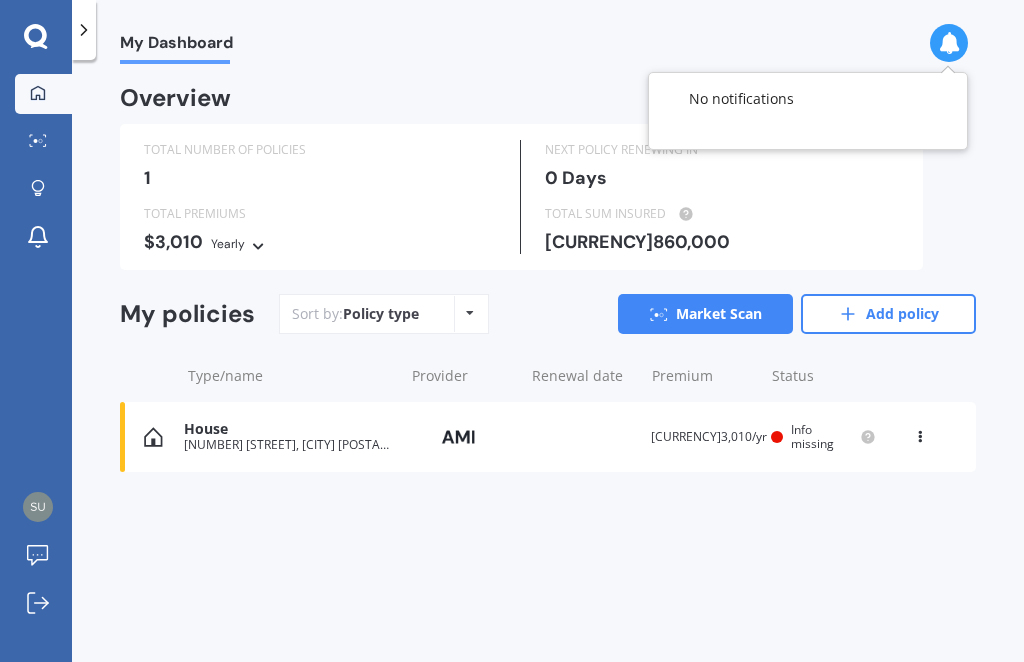 click at bounding box center [949, 43] 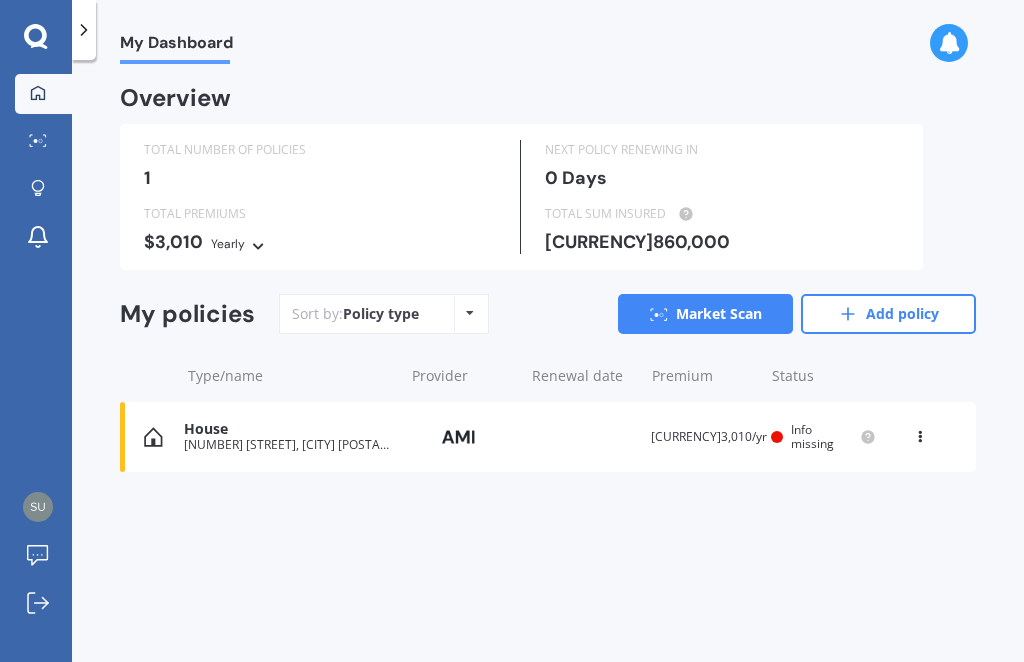 click at bounding box center [84, 30] 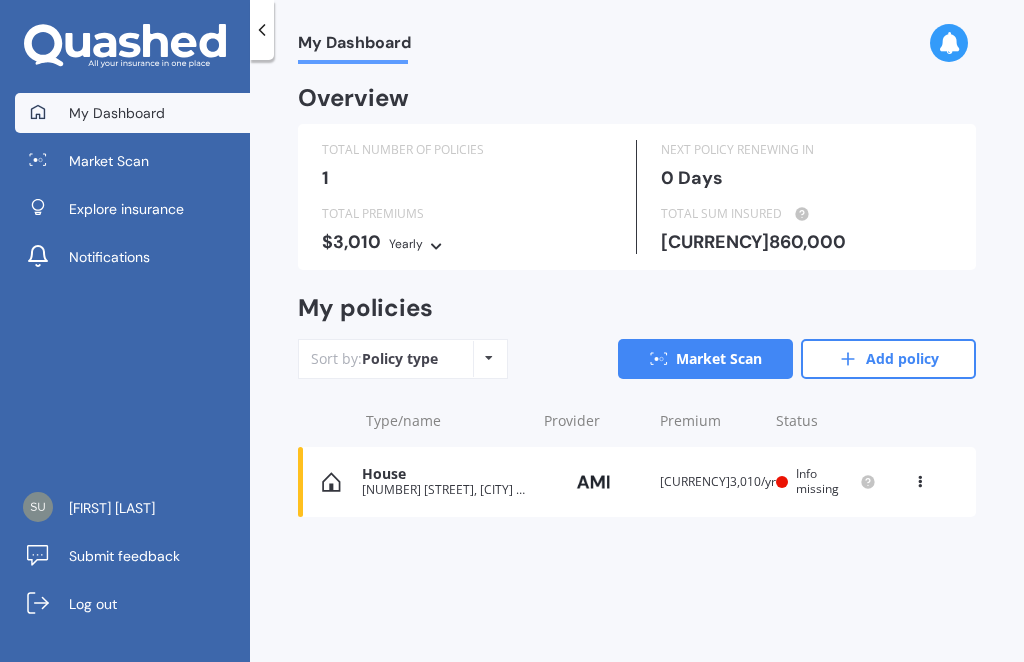click on "Explore insurance" at bounding box center (126, 209) 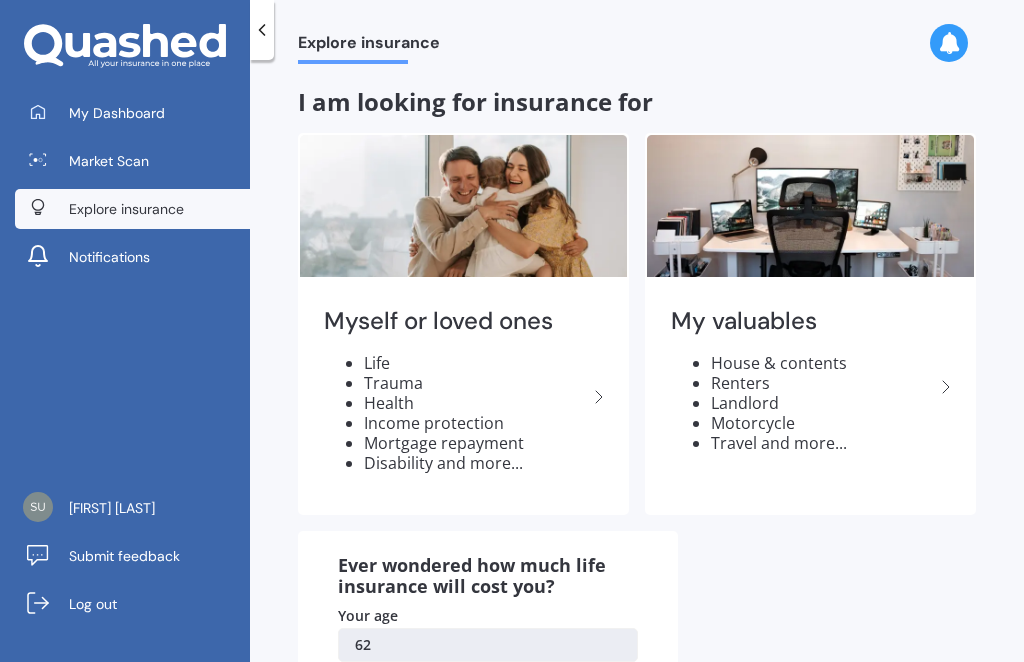 click on "Landlord" at bounding box center [475, 403] 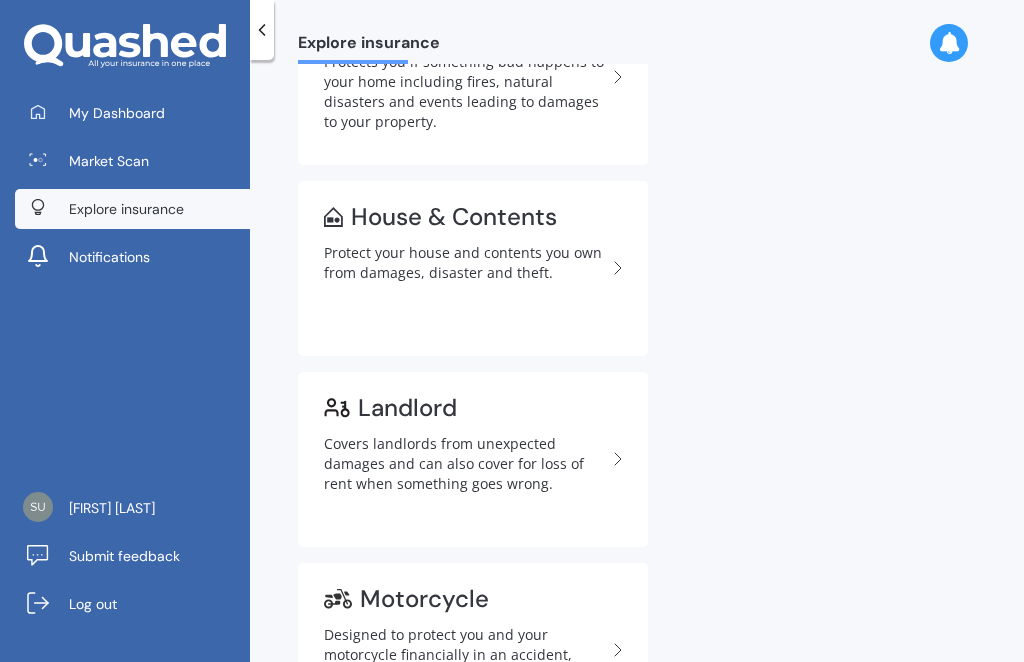 scroll, scrollTop: 566, scrollLeft: 0, axis: vertical 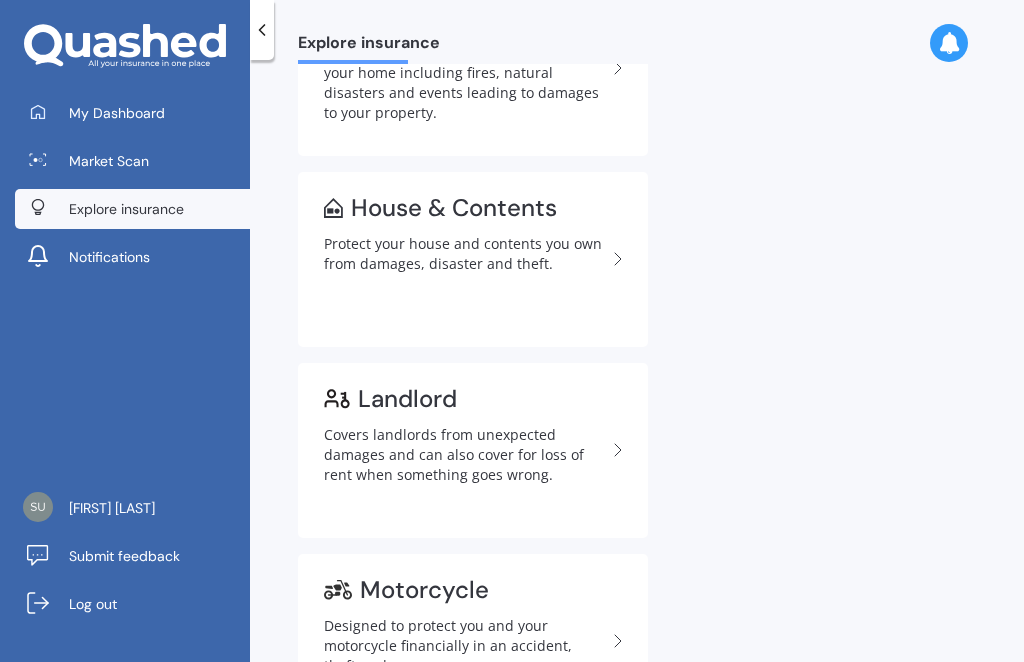 click on "Covers landlords from unexpected damages and can also cover for loss of rent when something goes wrong." at bounding box center (465, 455) 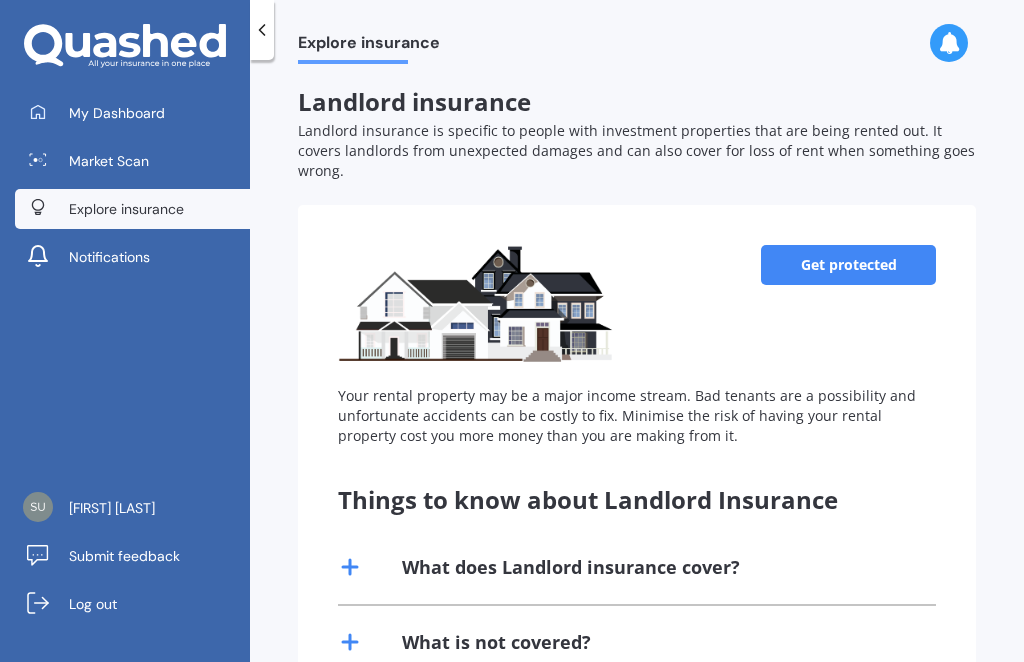scroll, scrollTop: 0, scrollLeft: 0, axis: both 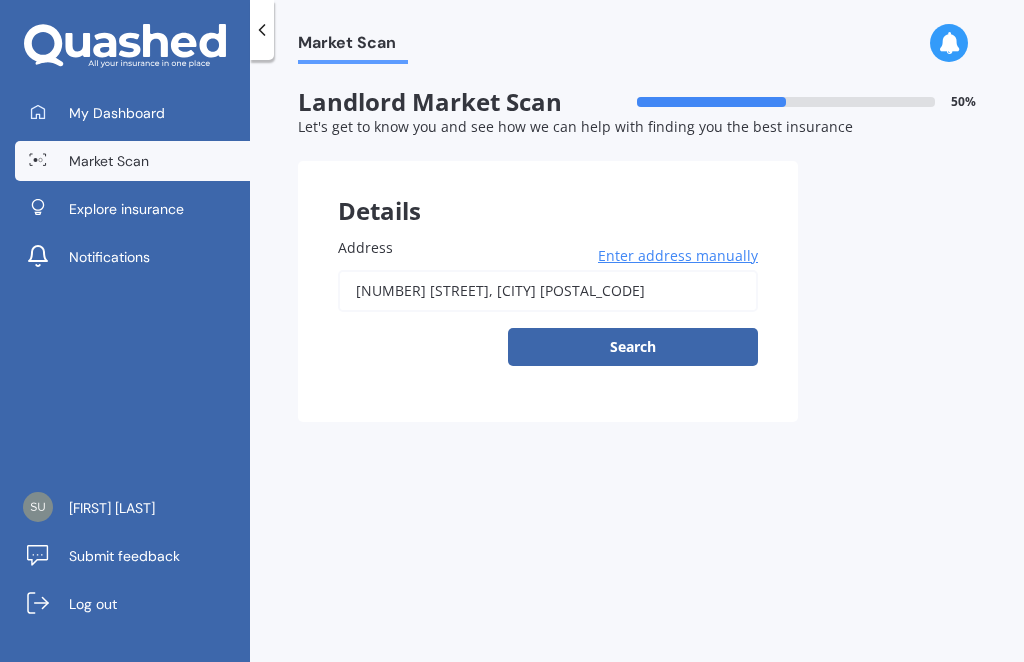 click on "[NUMBER] [STREET], [CITY] [POSTAL_CODE]" at bounding box center [548, 291] 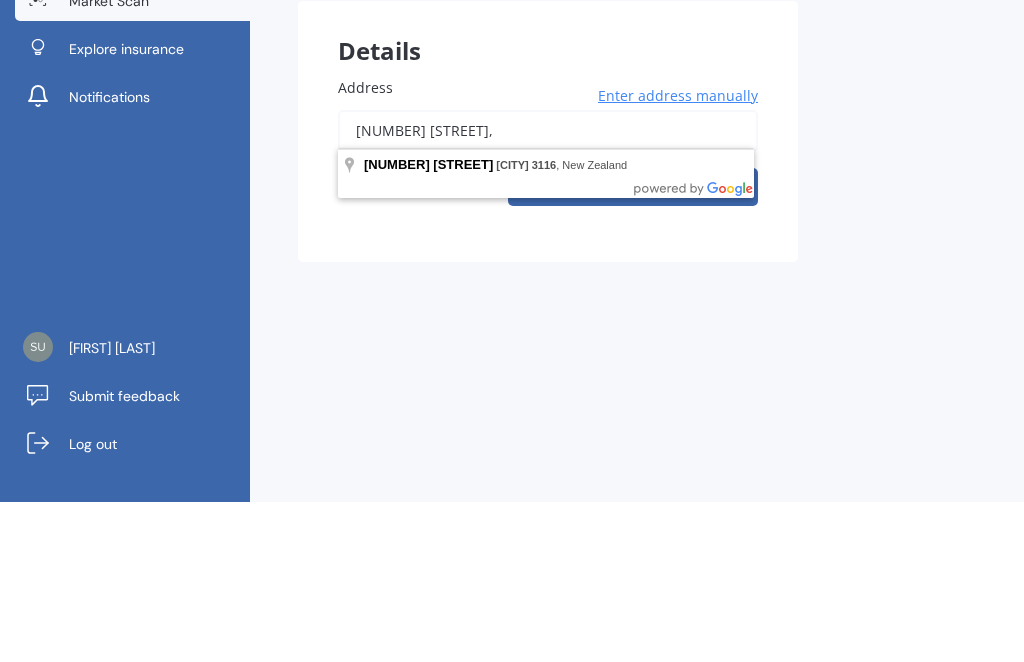 type on "[NUMBER] [STREET]" 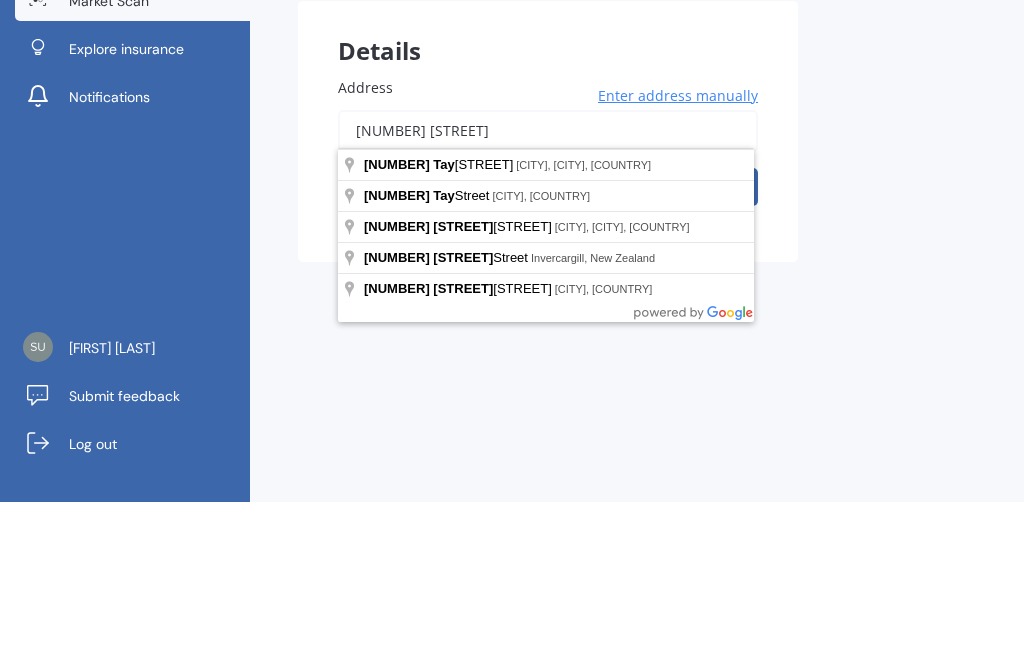 type on "[NUMBER] [STREET]" 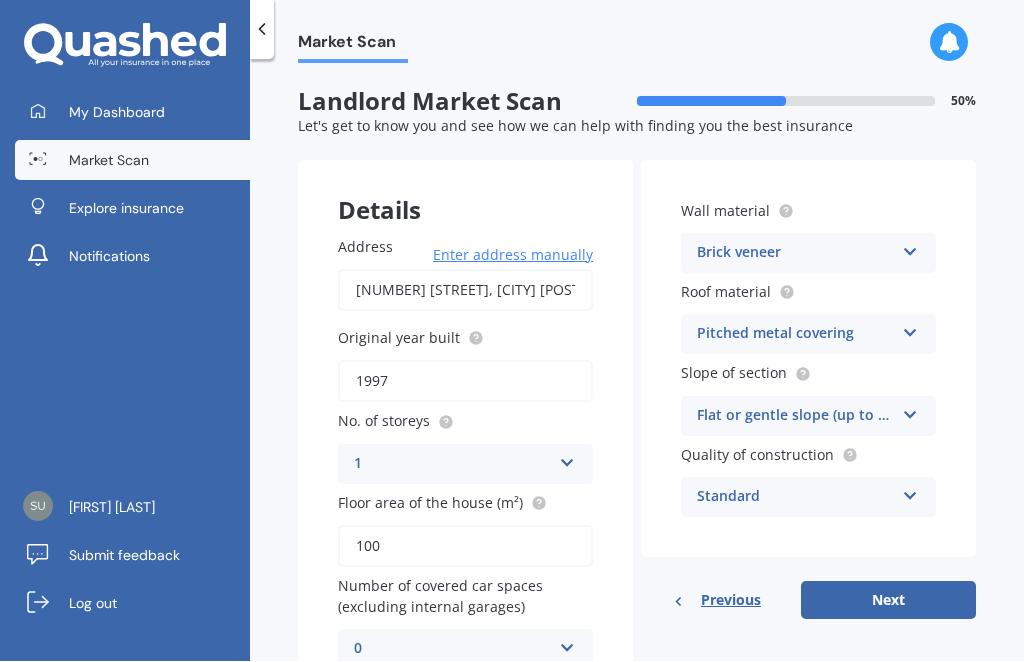 scroll, scrollTop: 66, scrollLeft: 0, axis: vertical 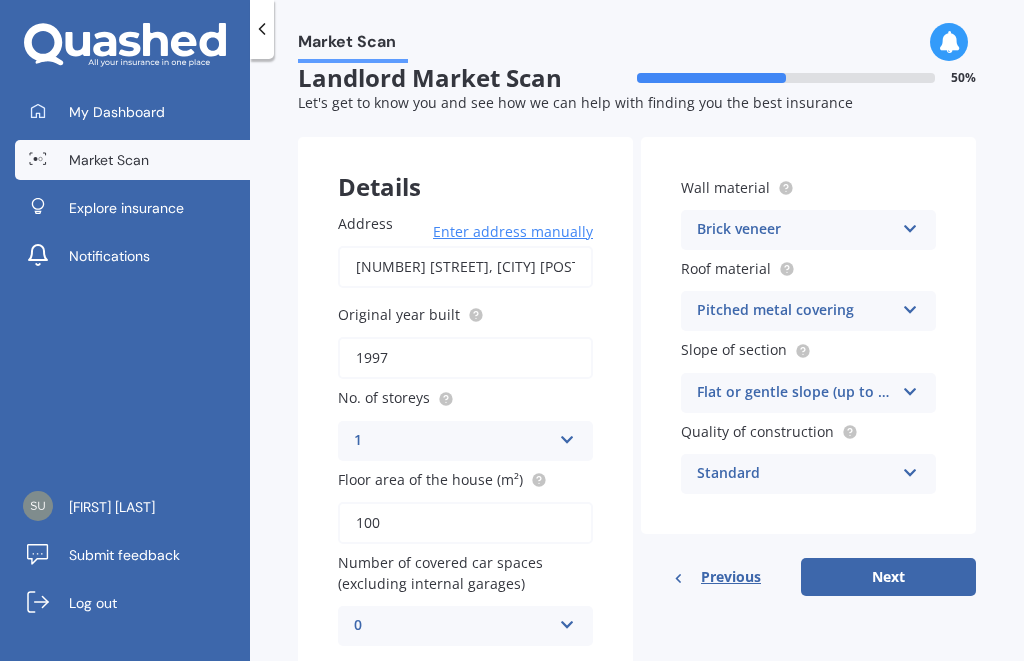click on "Next" at bounding box center (888, 578) 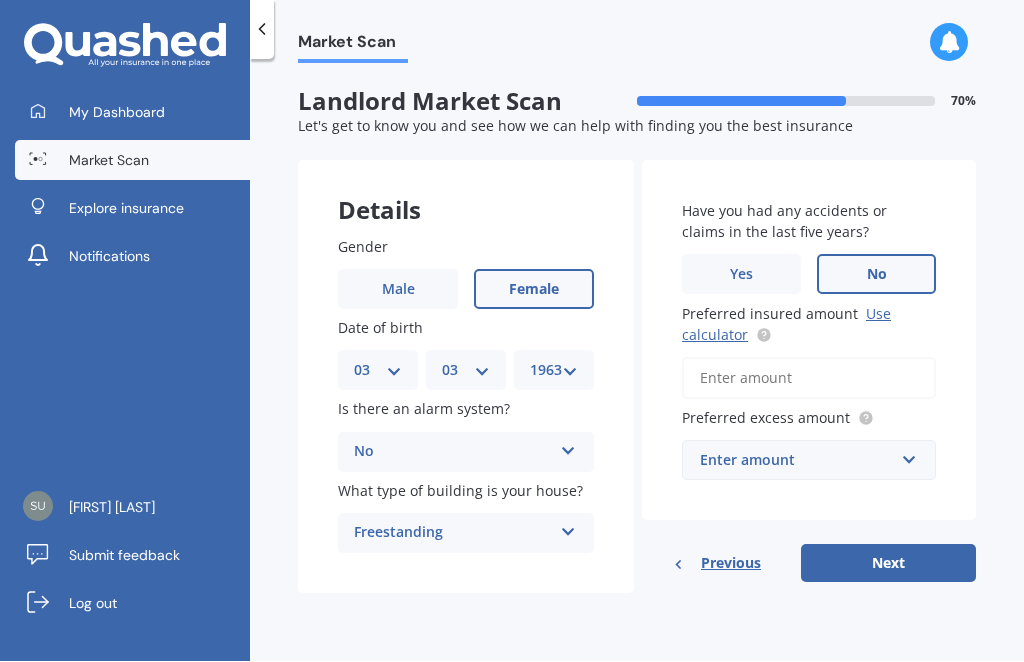 scroll, scrollTop: 0, scrollLeft: 0, axis: both 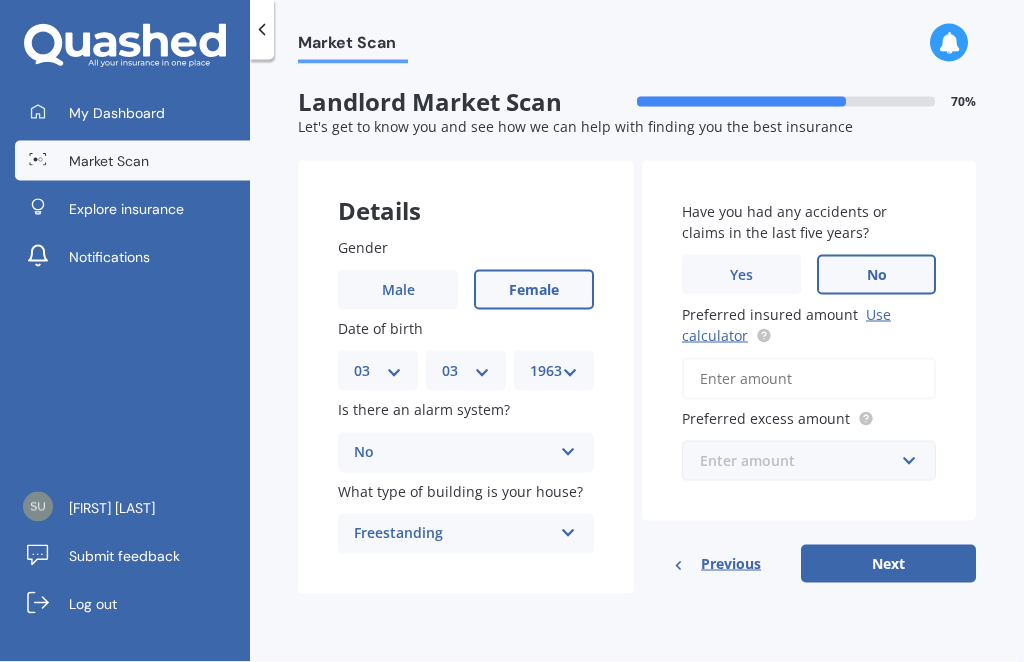click at bounding box center (802, 461) 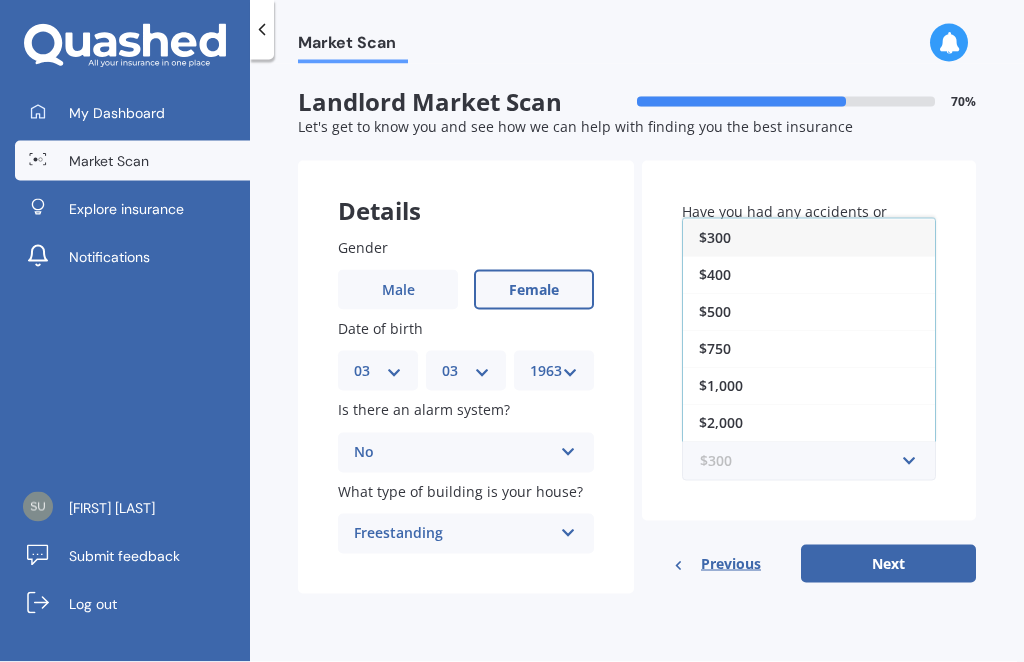 scroll, scrollTop: 0, scrollLeft: 0, axis: both 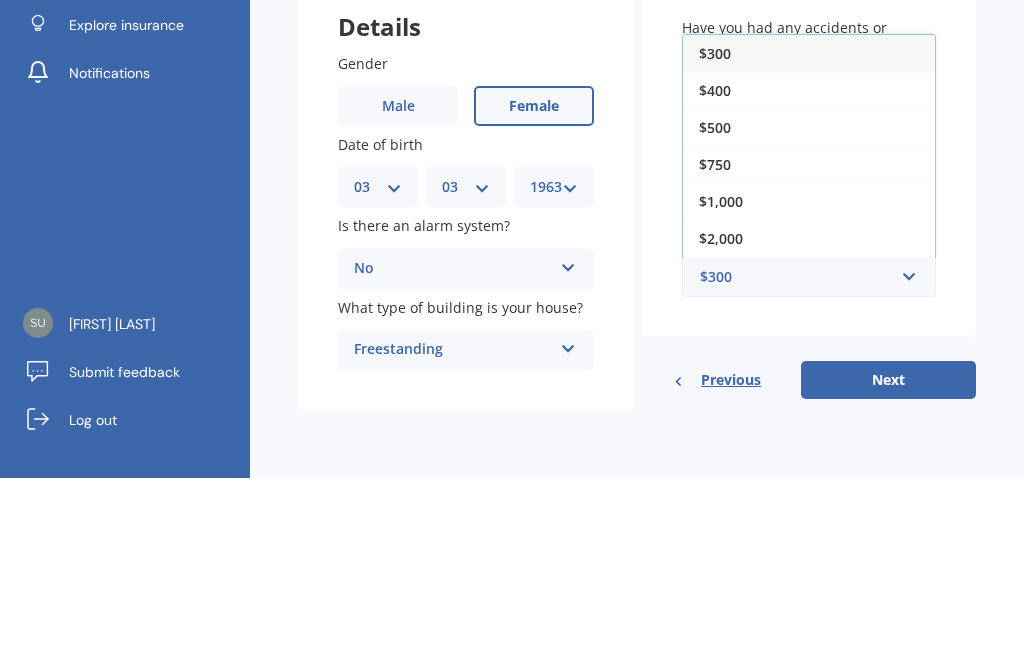 click on "$750" at bounding box center [809, 348] 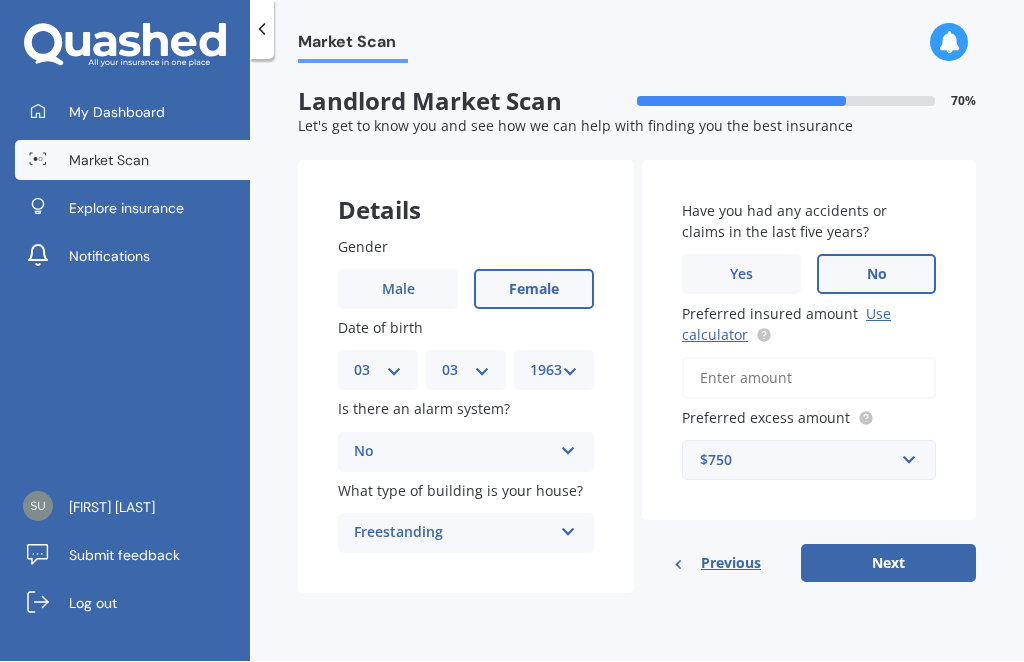 click on "Next" at bounding box center [888, 564] 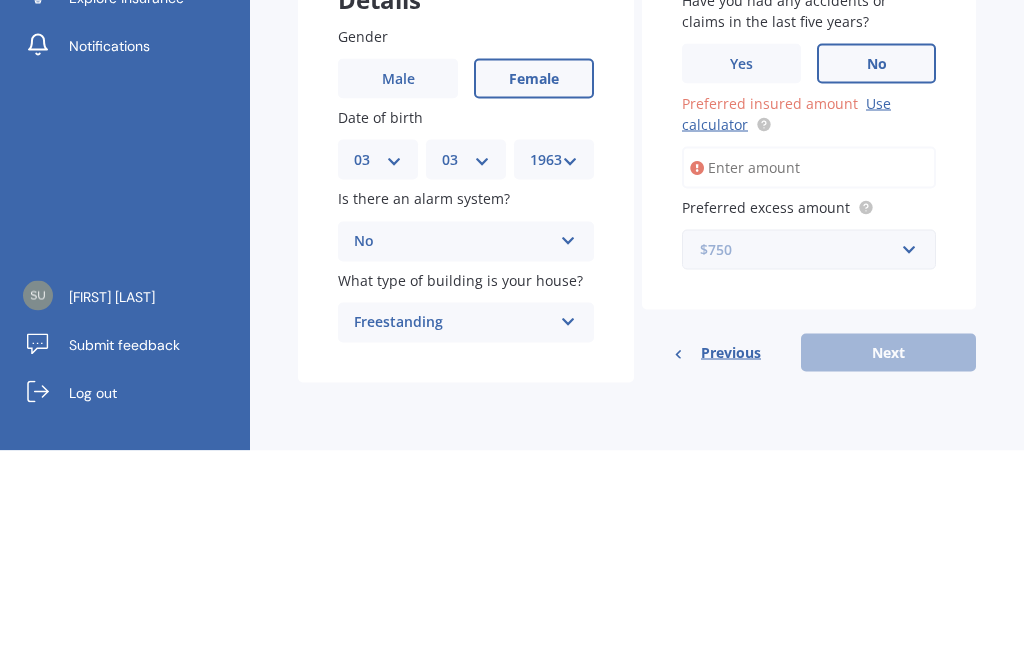 click at bounding box center [802, 461] 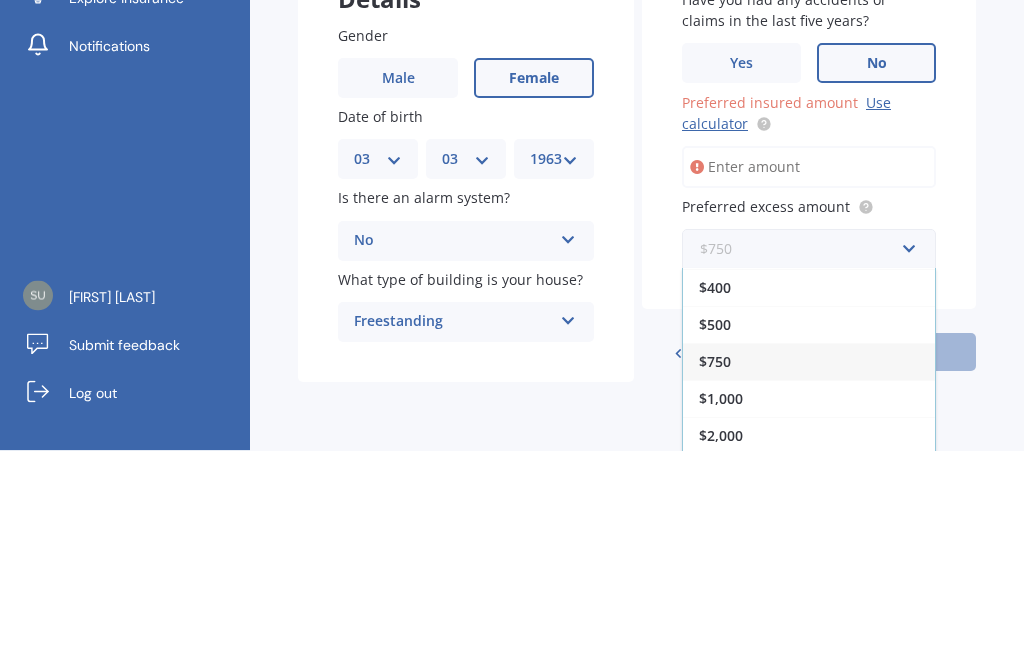scroll, scrollTop: 36, scrollLeft: 0, axis: vertical 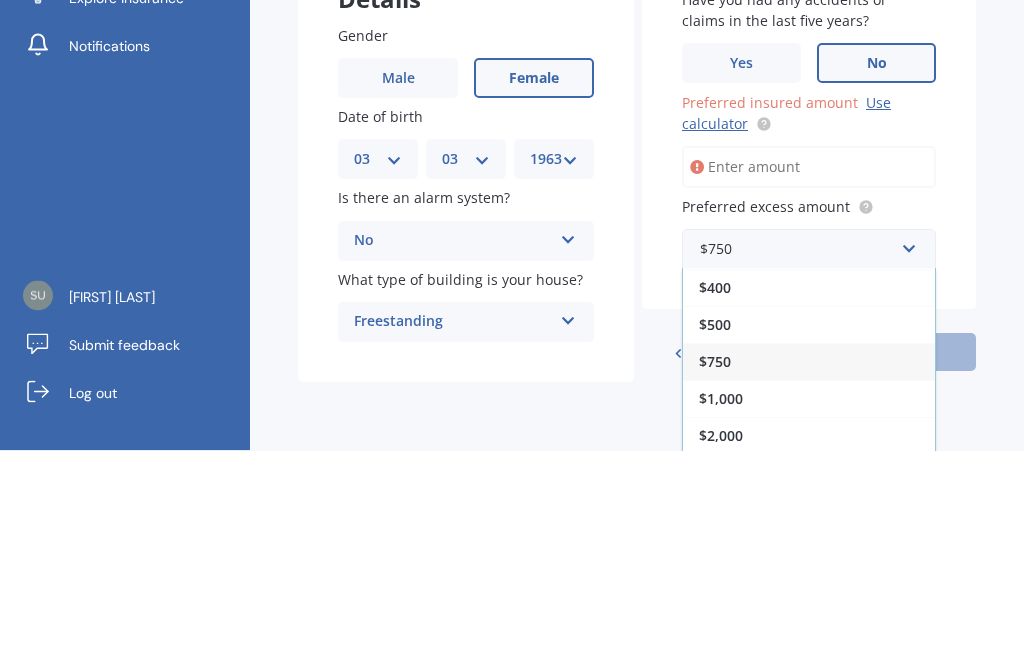 click on "Preferred insured amount Use calculator" at bounding box center (809, 379) 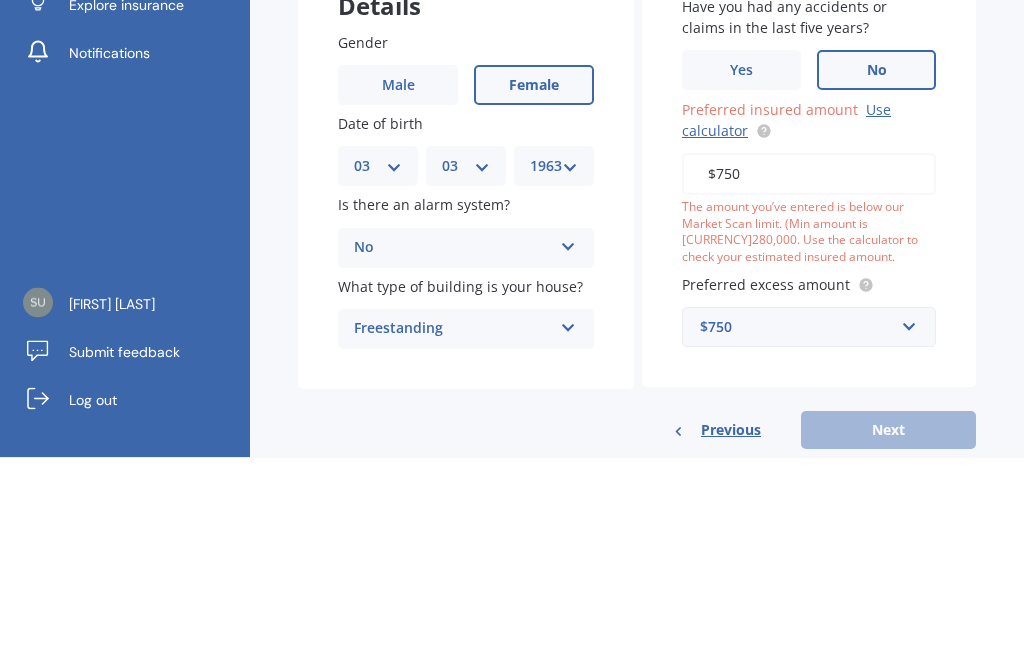 scroll, scrollTop: 14, scrollLeft: 0, axis: vertical 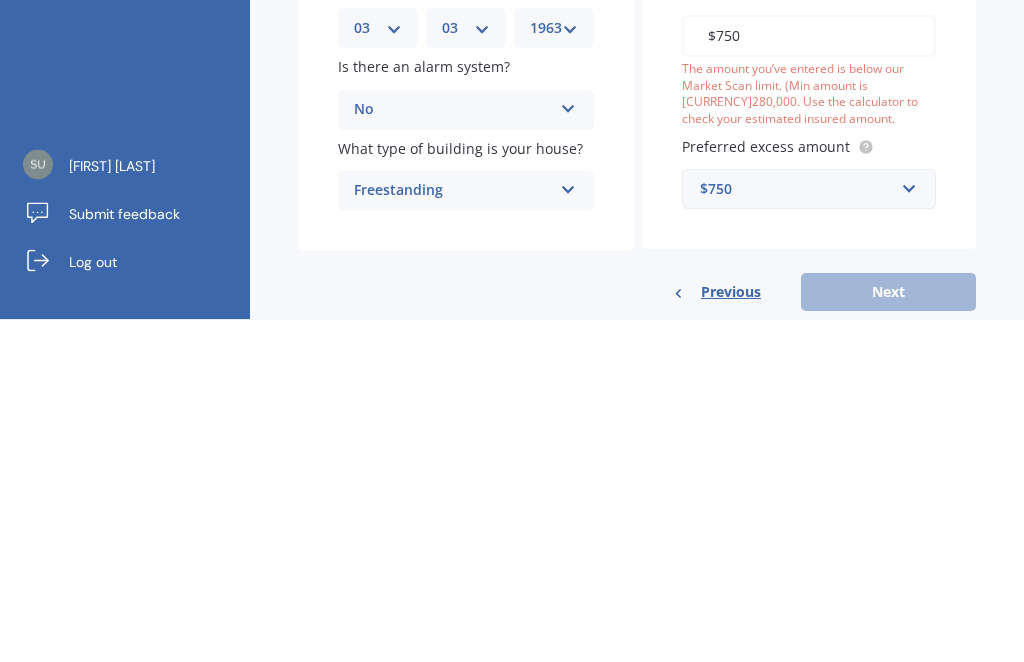 click on "Previous Next" at bounding box center (809, 635) 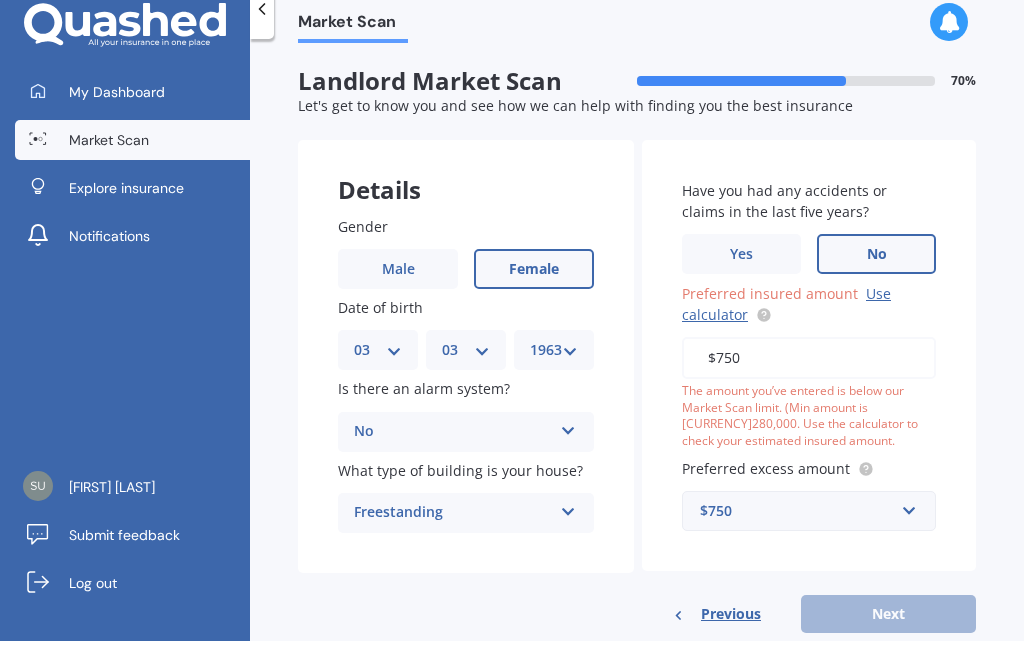scroll, scrollTop: 21, scrollLeft: 0, axis: vertical 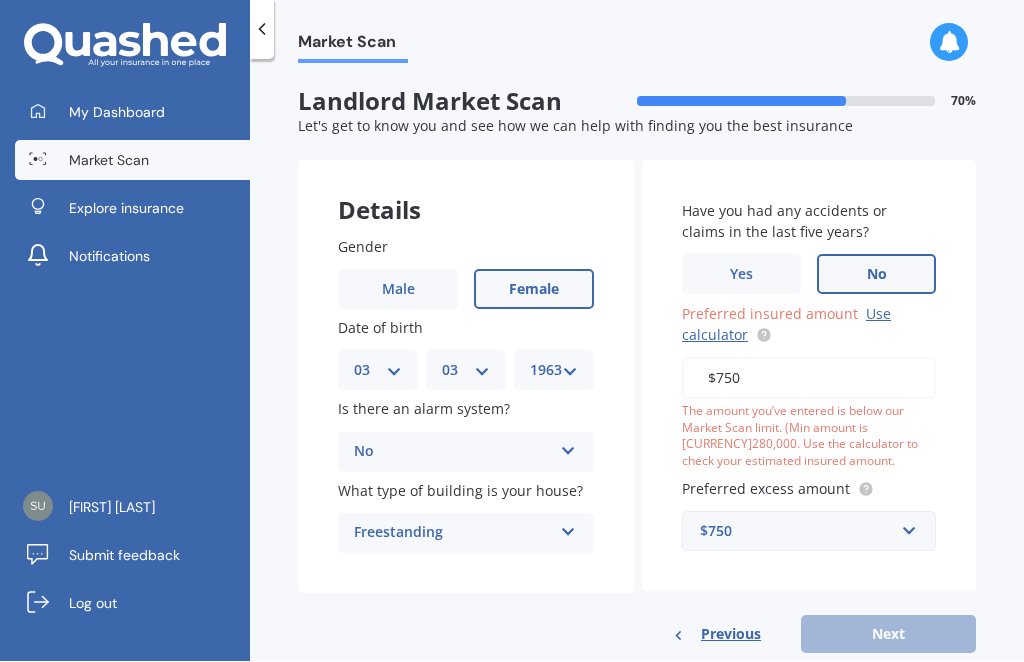 click on "$750" at bounding box center (809, 379) 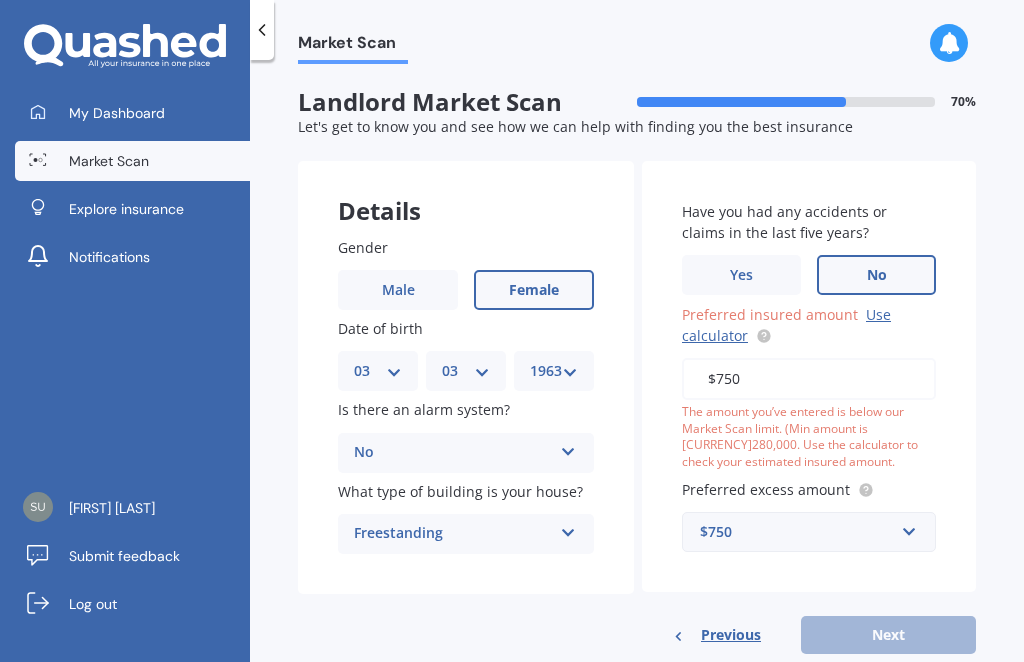 scroll, scrollTop: 21, scrollLeft: 0, axis: vertical 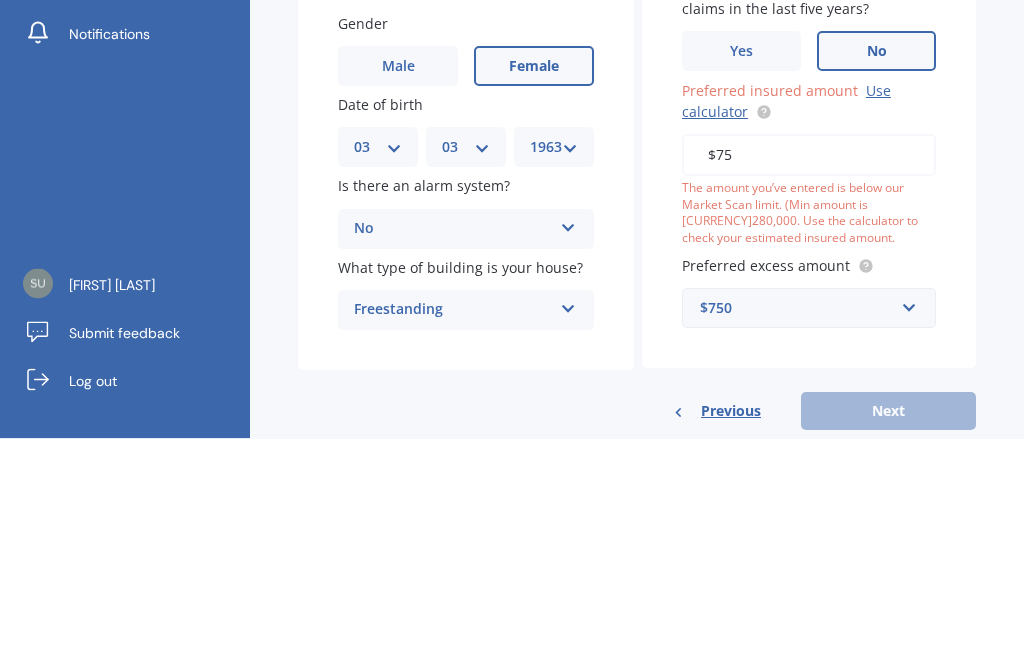 type on "$7" 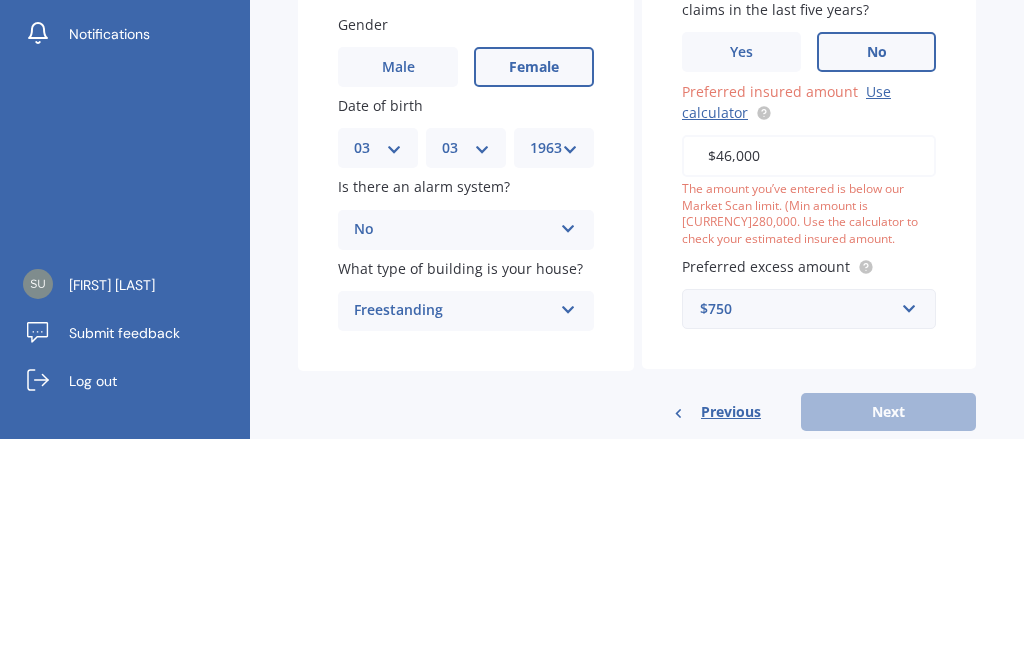 type on "[CURRENCY][NUMBER]" 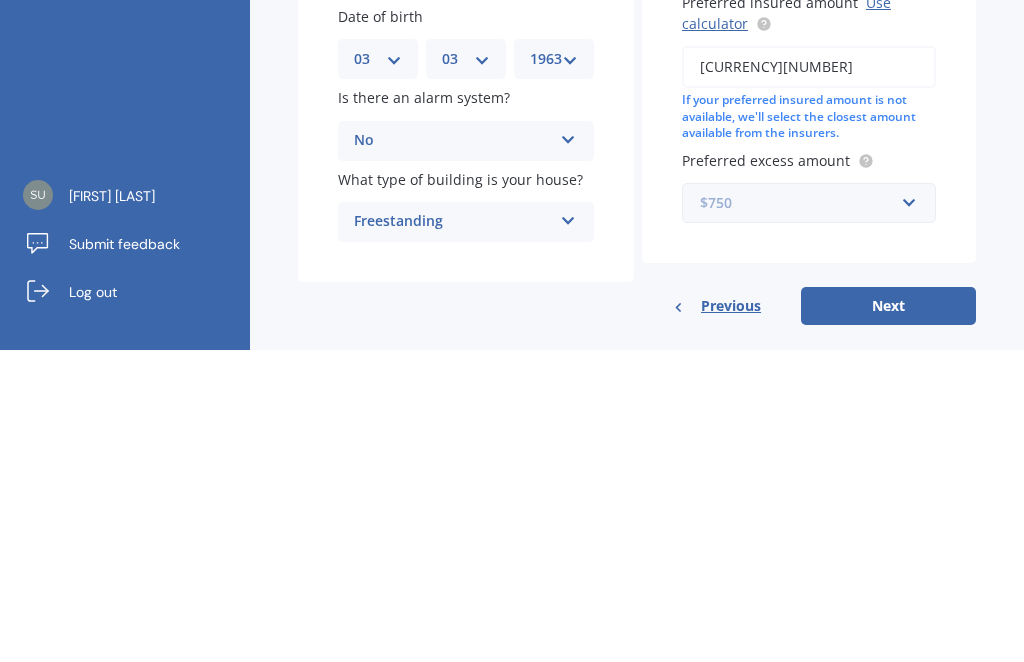 click at bounding box center (802, 515) 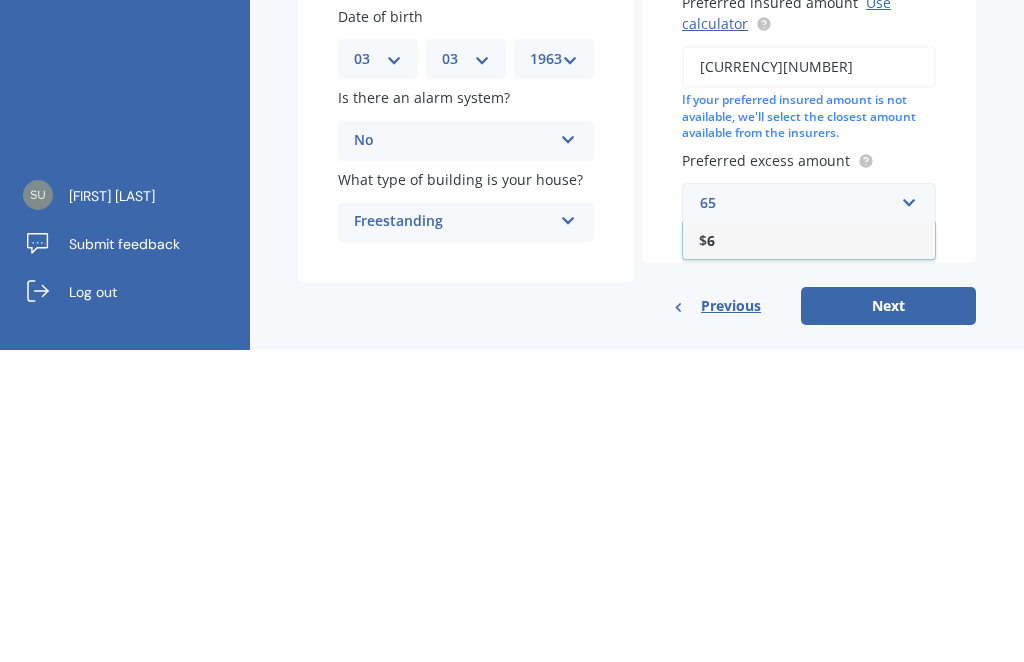 scroll, scrollTop: 0, scrollLeft: 0, axis: both 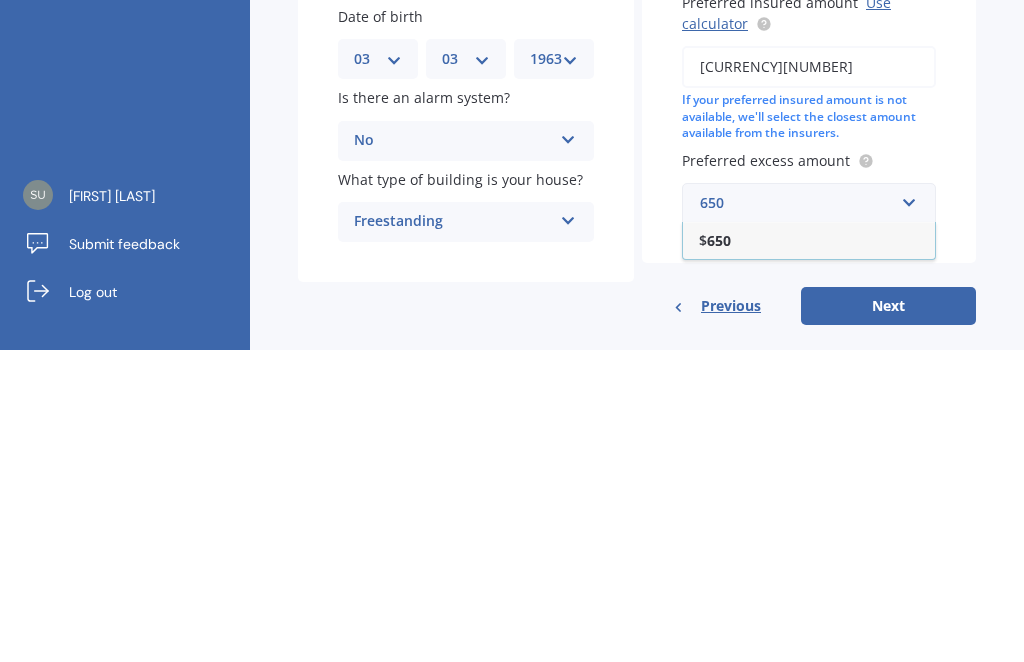 type on "650" 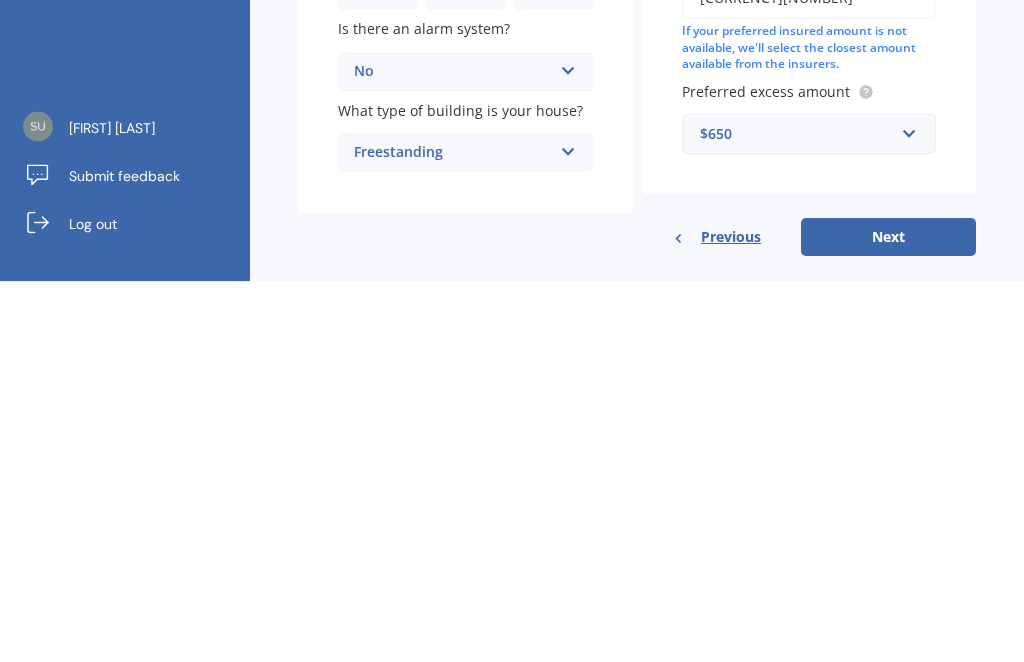 click on "Next" at bounding box center [888, 618] 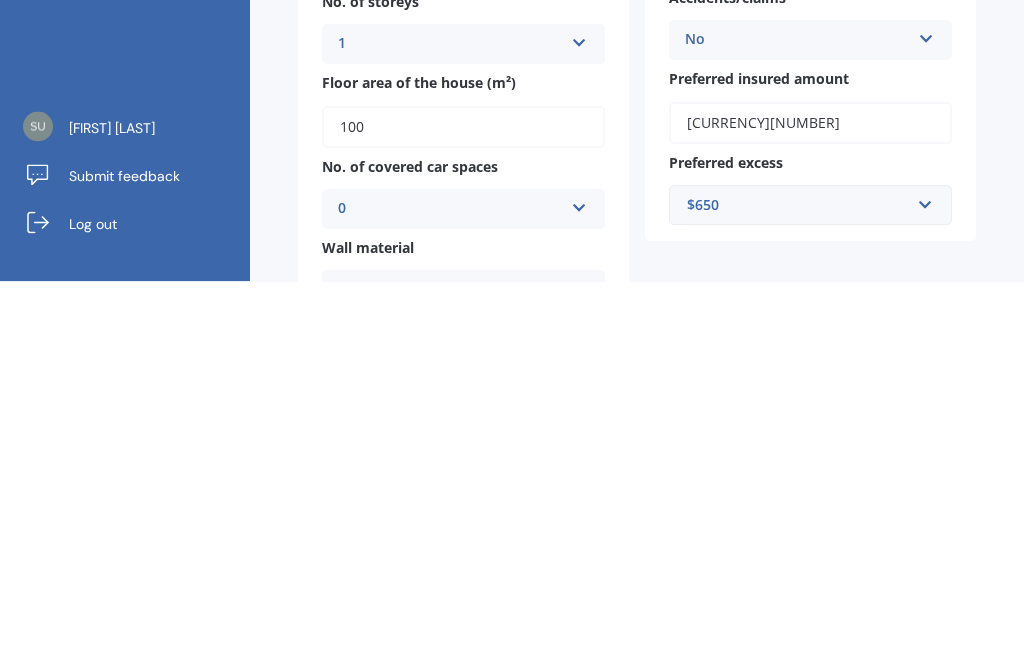 scroll, scrollTop: 66, scrollLeft: 0, axis: vertical 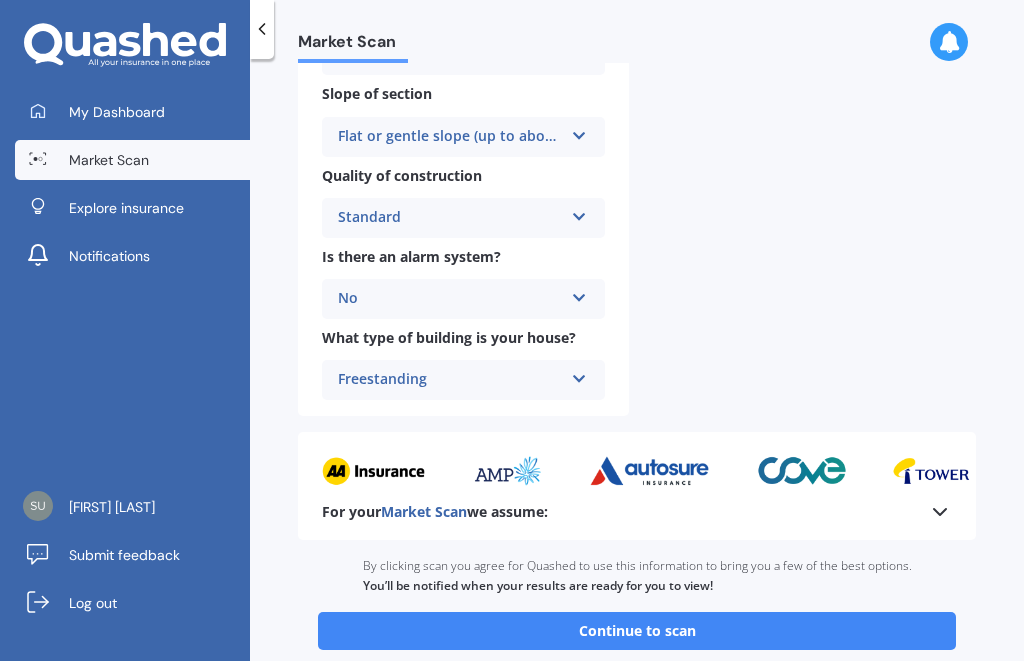 click on "Continue to scan" at bounding box center [637, 632] 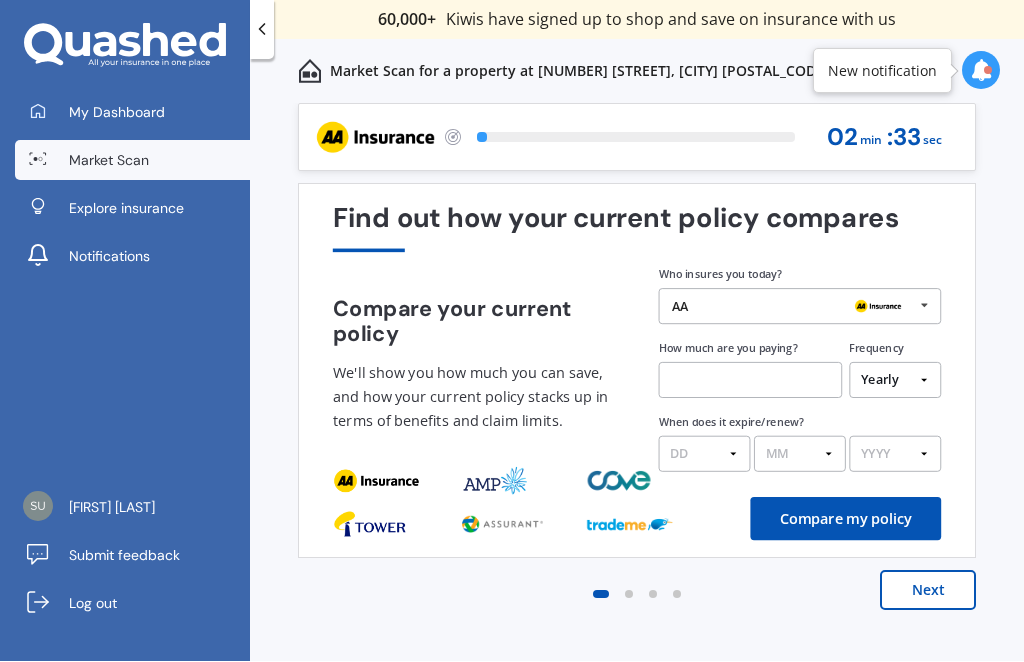 scroll, scrollTop: 0, scrollLeft: 0, axis: both 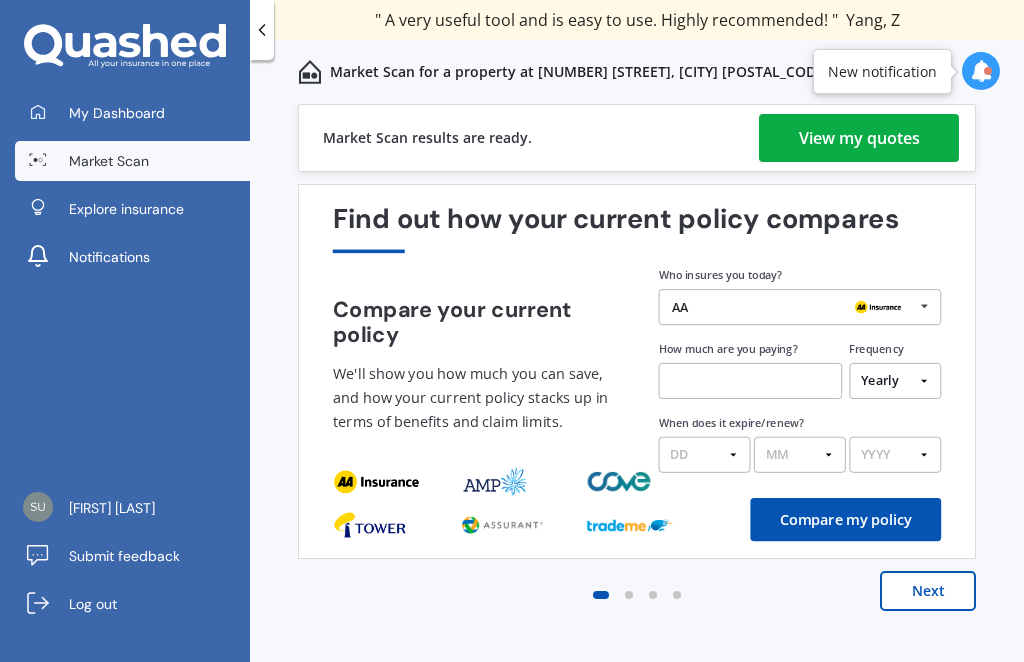 click on "View my quotes" at bounding box center [859, 138] 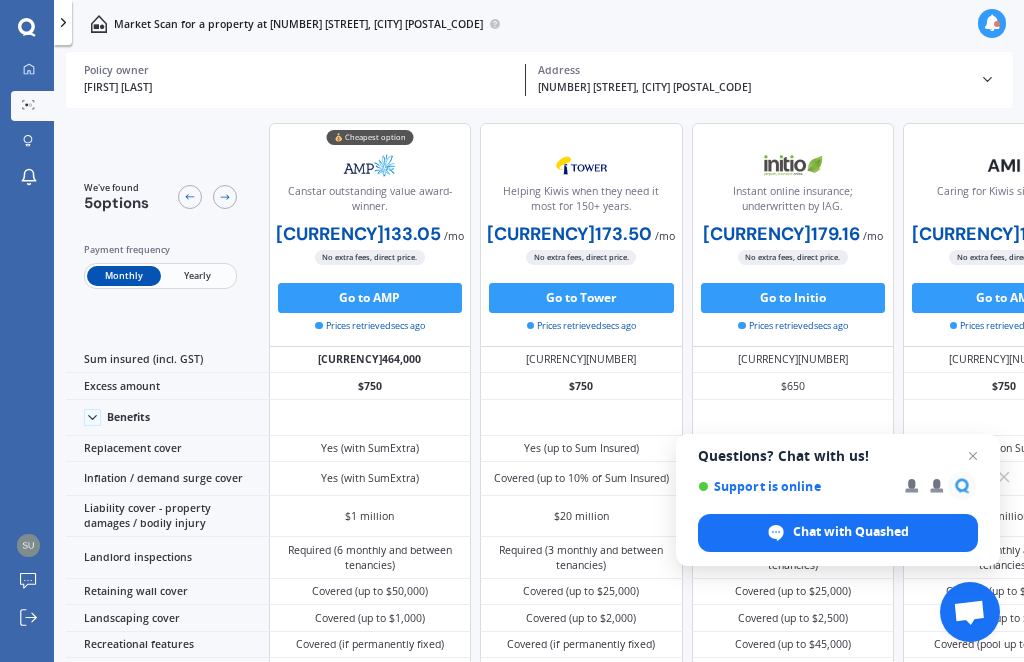 click on "Yearly" at bounding box center (197, 276) 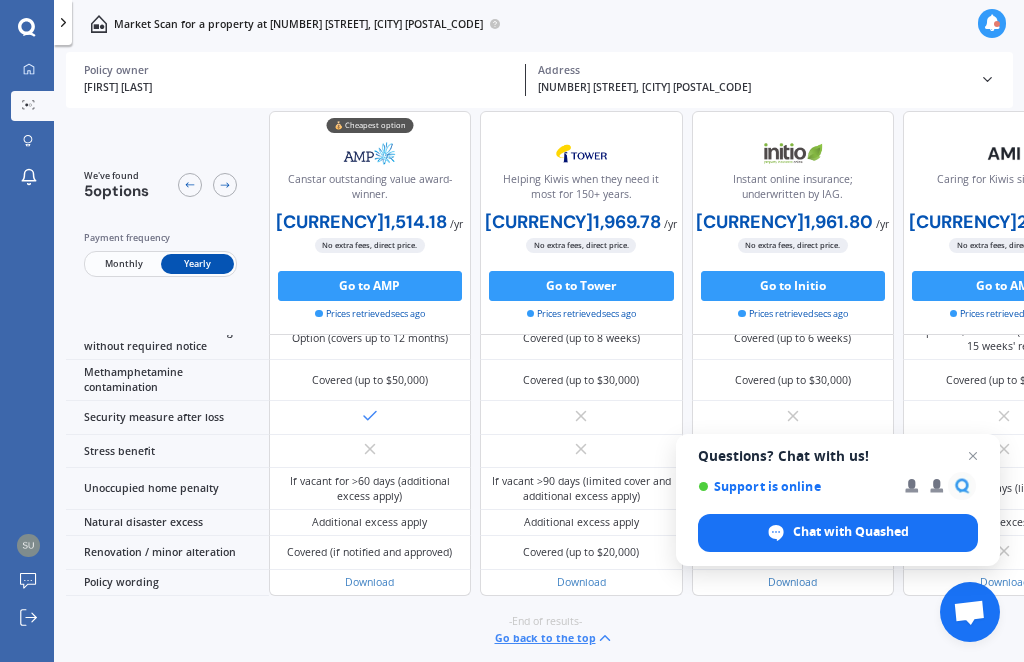 scroll, scrollTop: 1549, scrollLeft: 0, axis: vertical 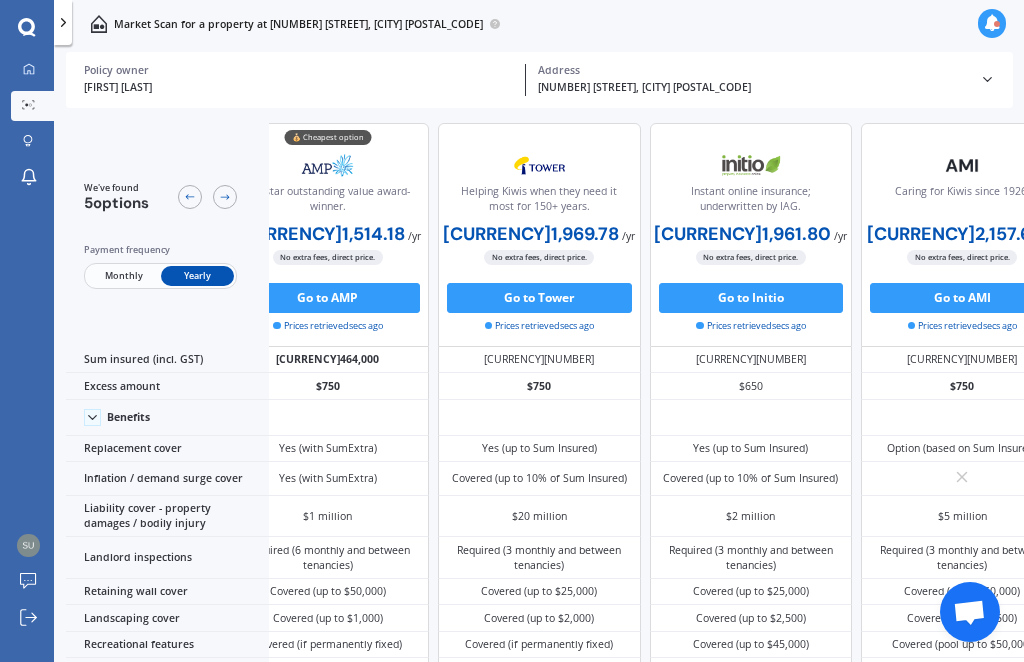 click on "Go to AMP" at bounding box center [328, 298] 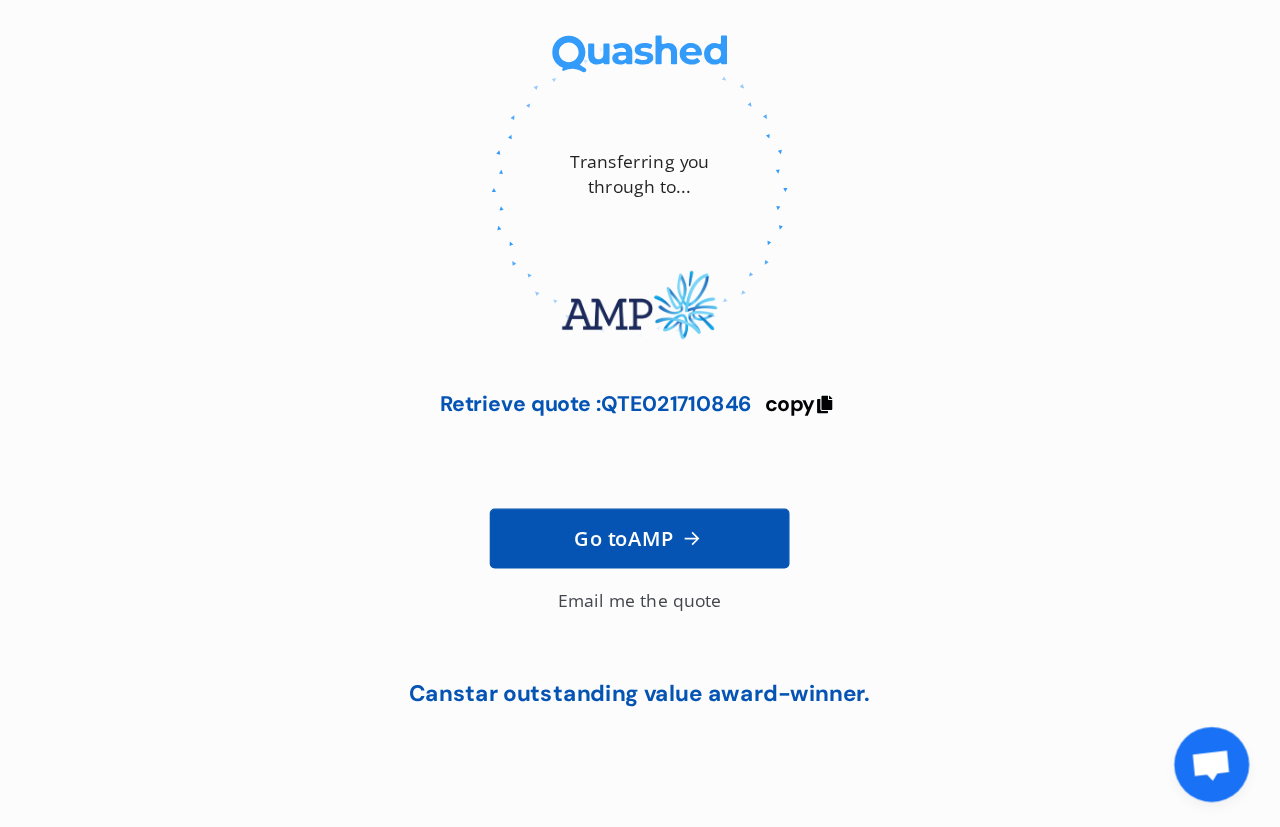 scroll, scrollTop: 152, scrollLeft: 0, axis: vertical 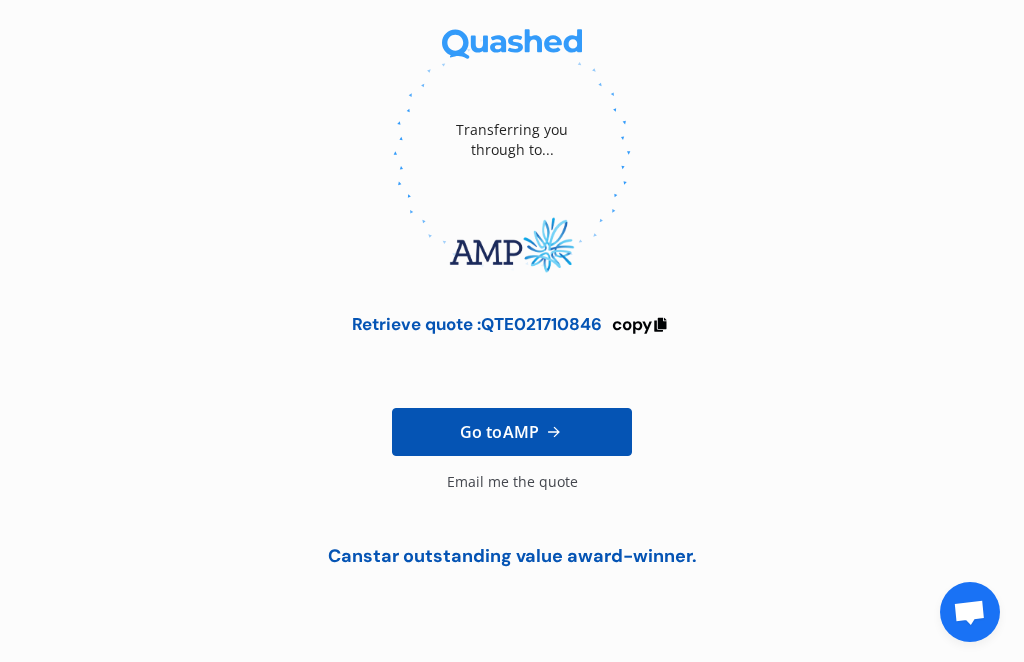 click at bounding box center (553, 432) 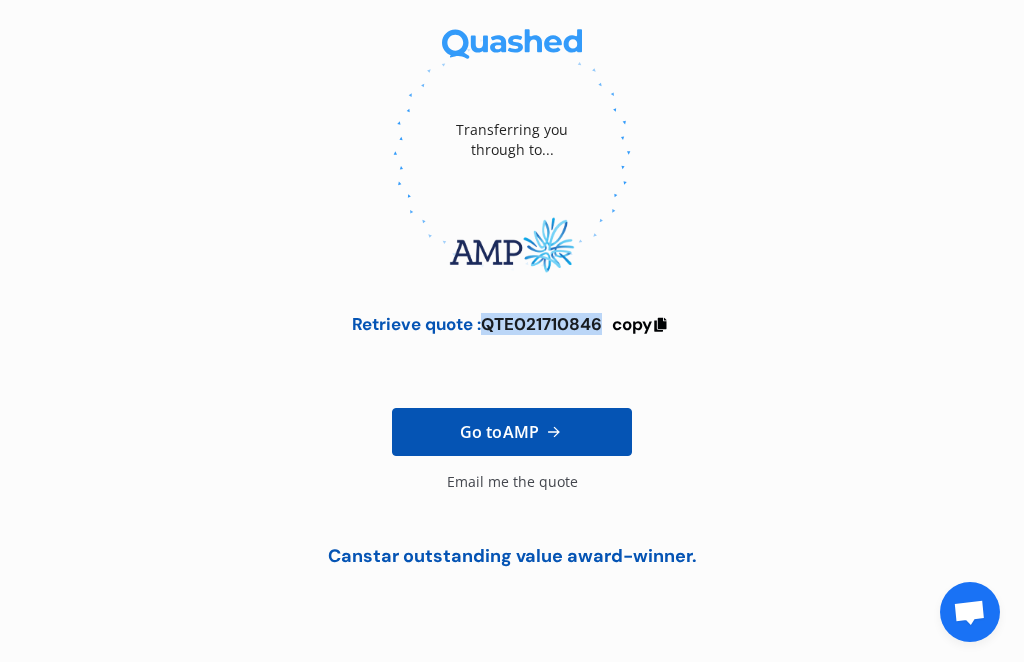 click on "copy" at bounding box center (632, 324) 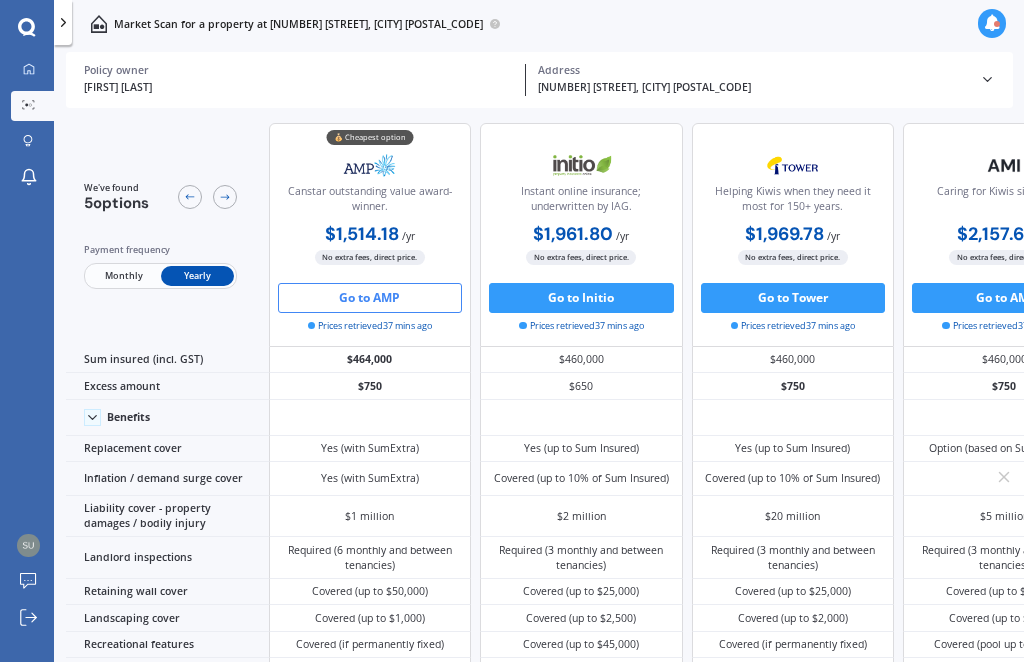 scroll, scrollTop: 0, scrollLeft: 0, axis: both 